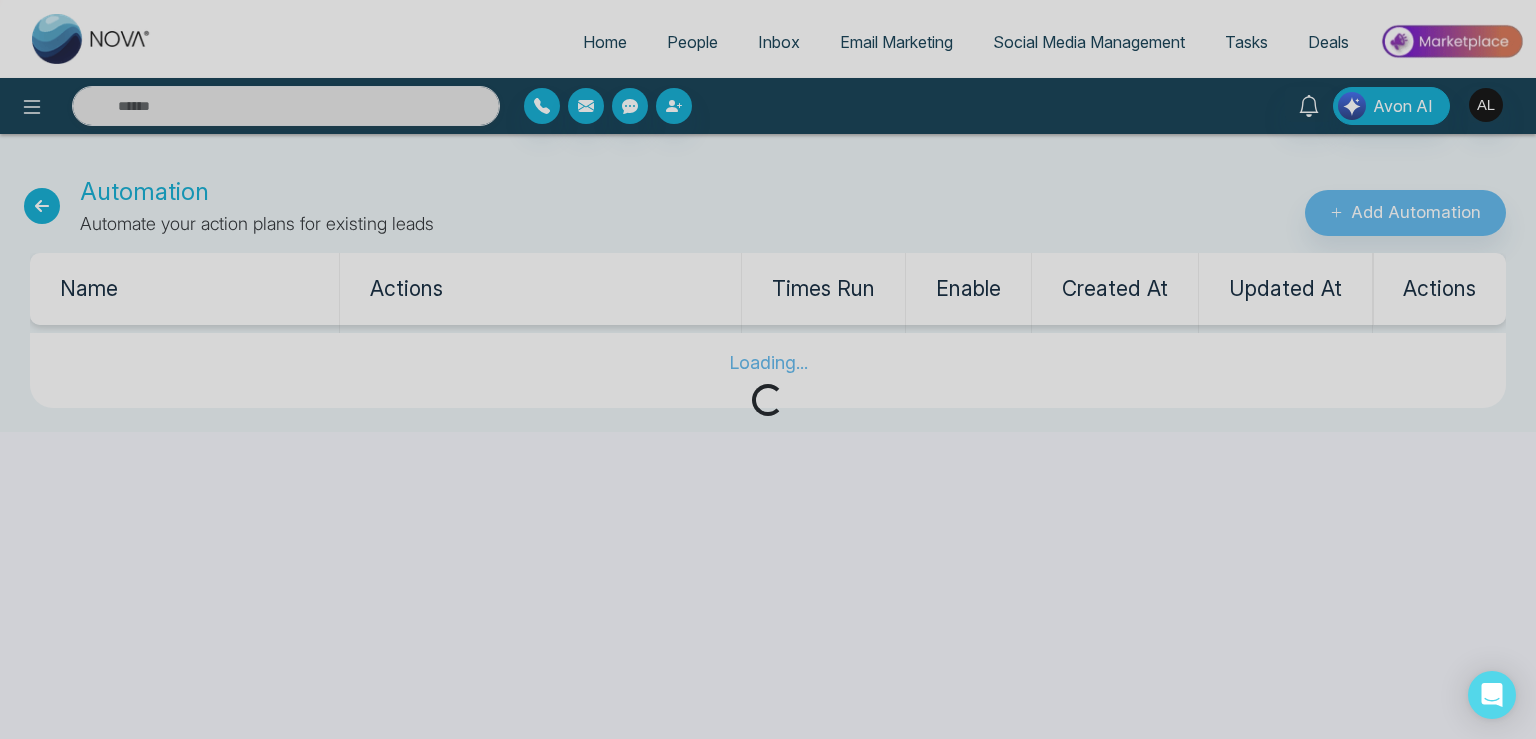 scroll, scrollTop: 0, scrollLeft: 0, axis: both 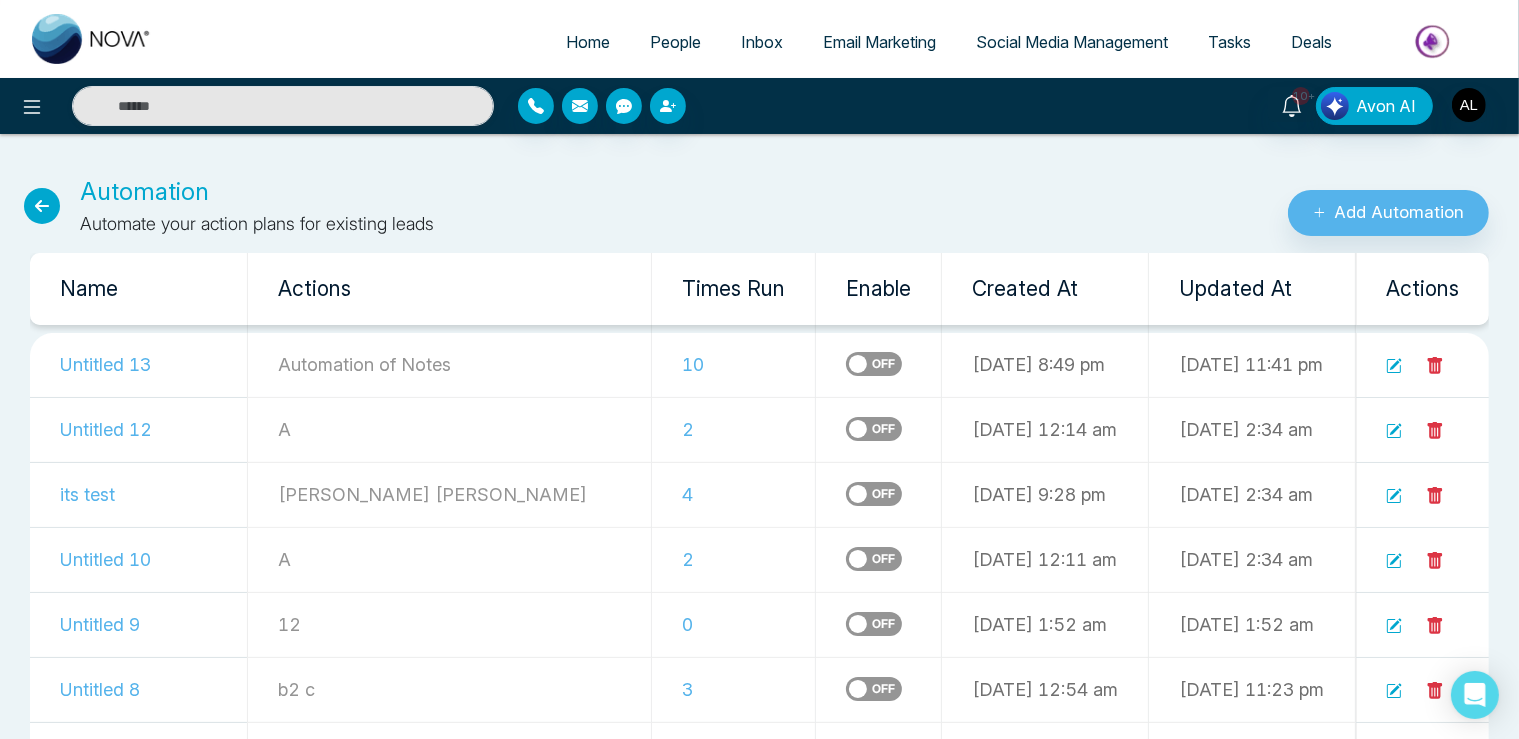 click at bounding box center (874, 364) 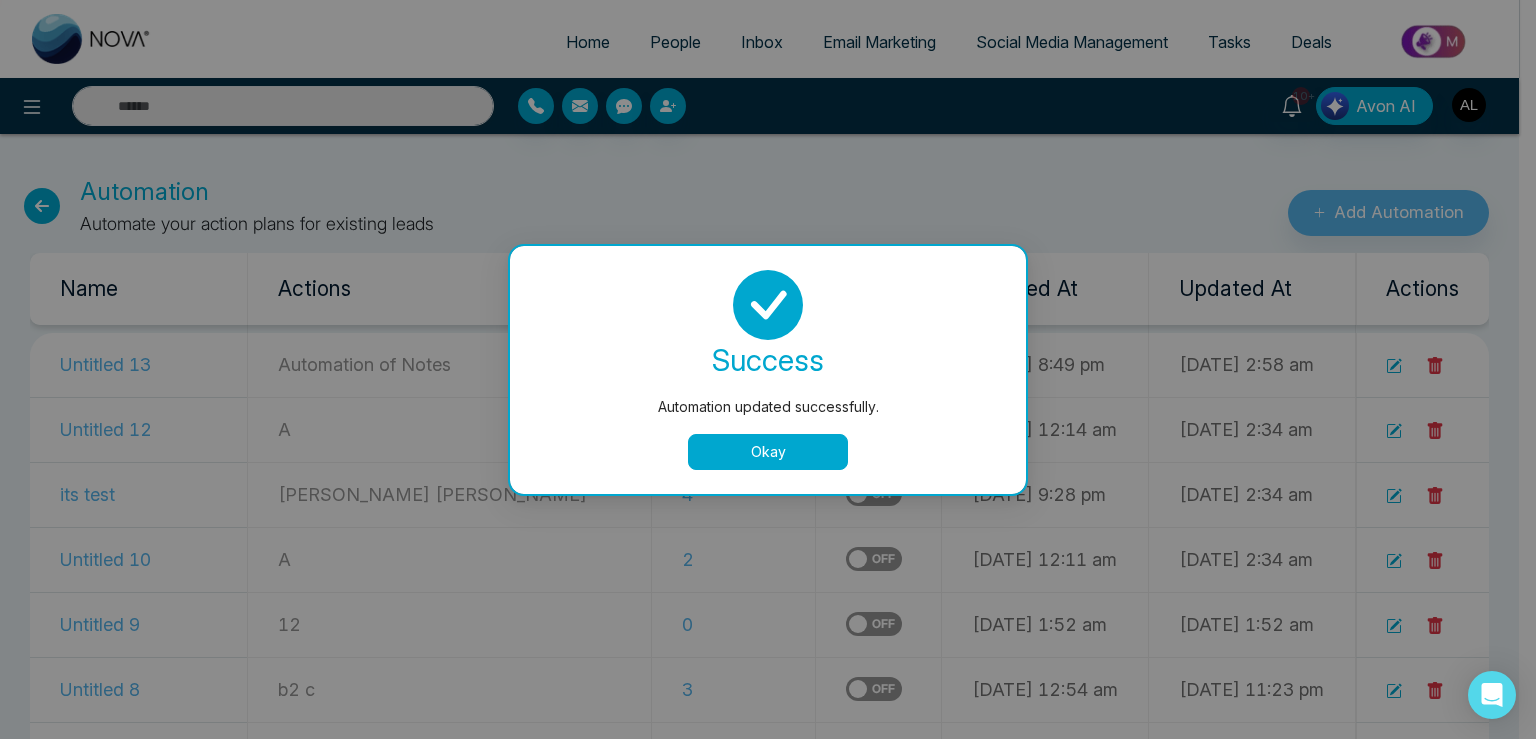 click on "Okay" at bounding box center [768, 452] 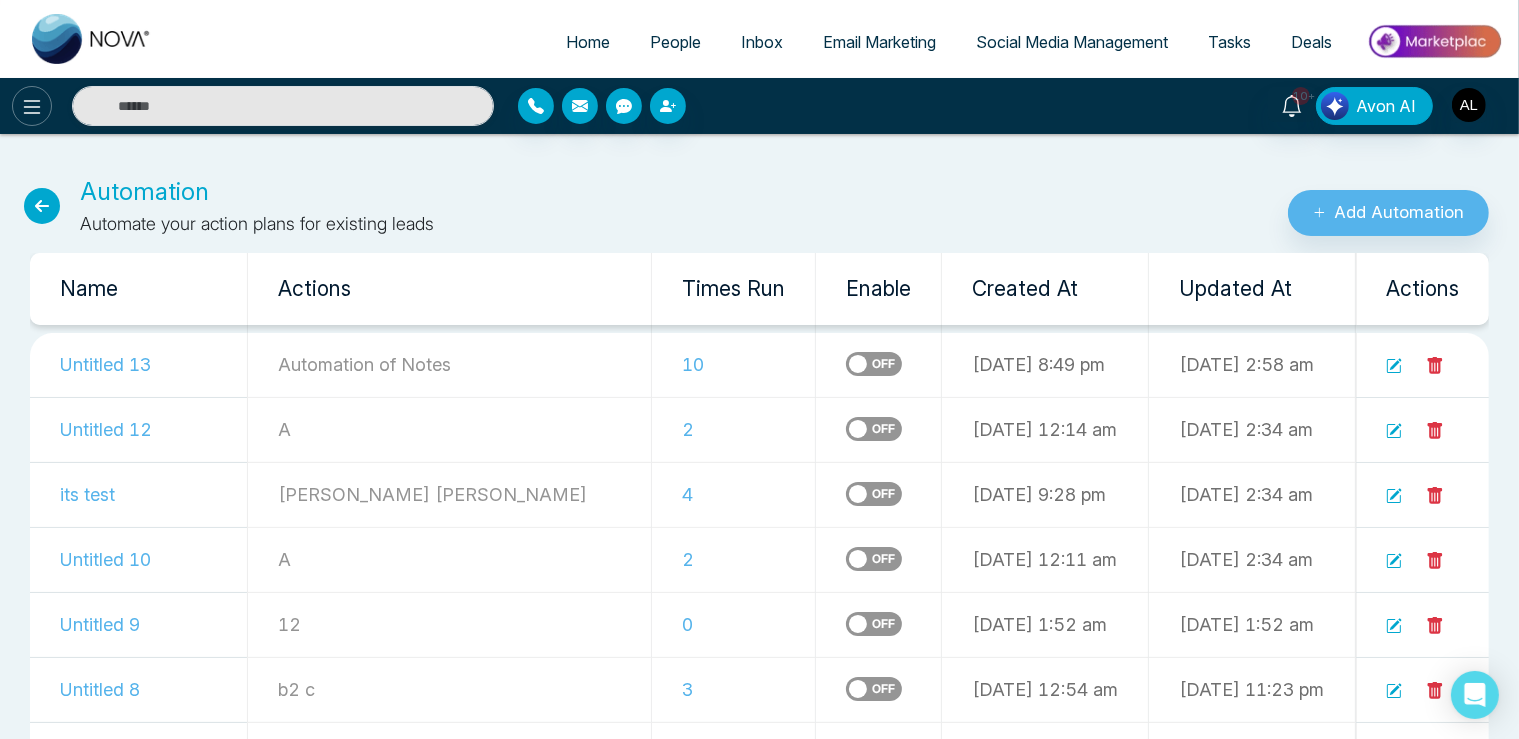 click at bounding box center [32, 106] 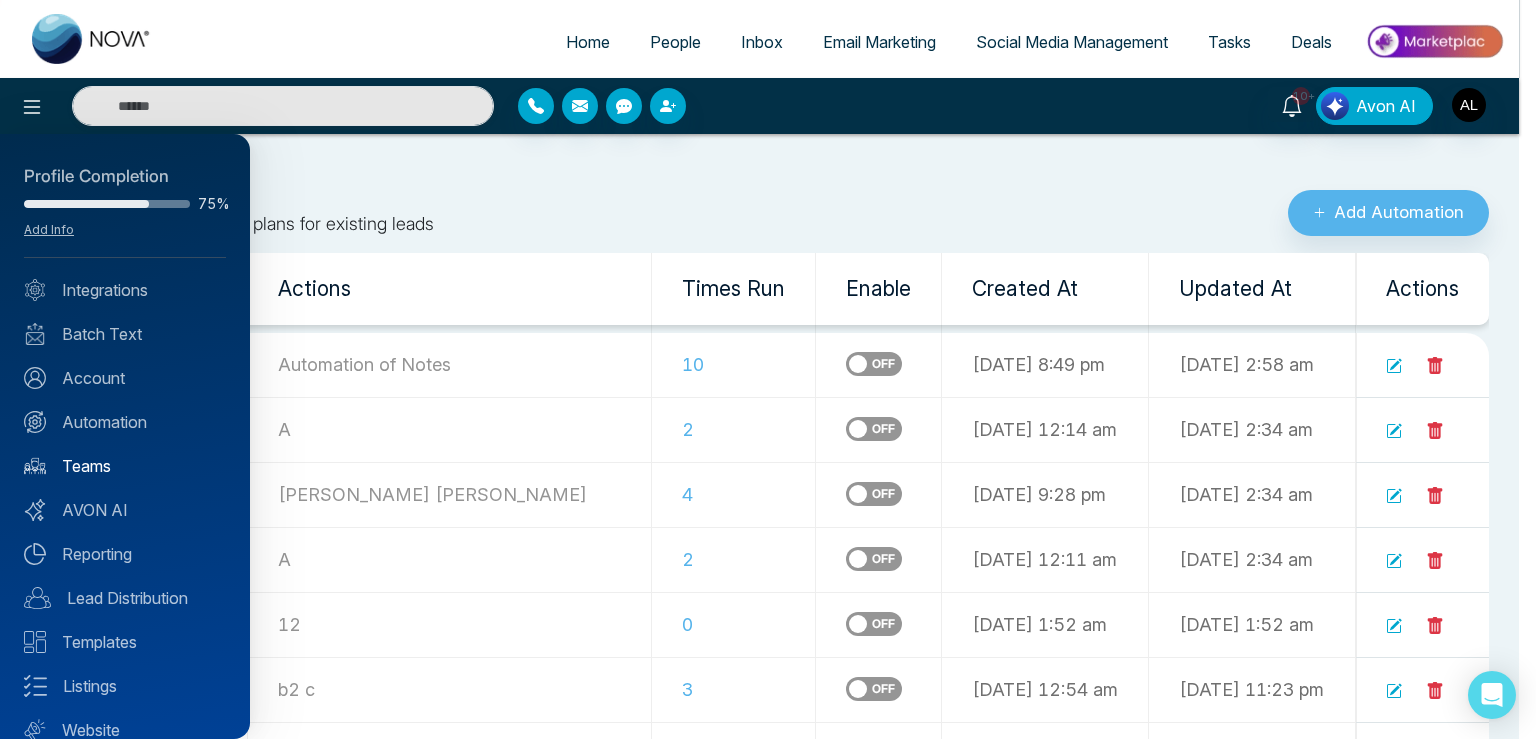 click on "Teams" at bounding box center (125, 466) 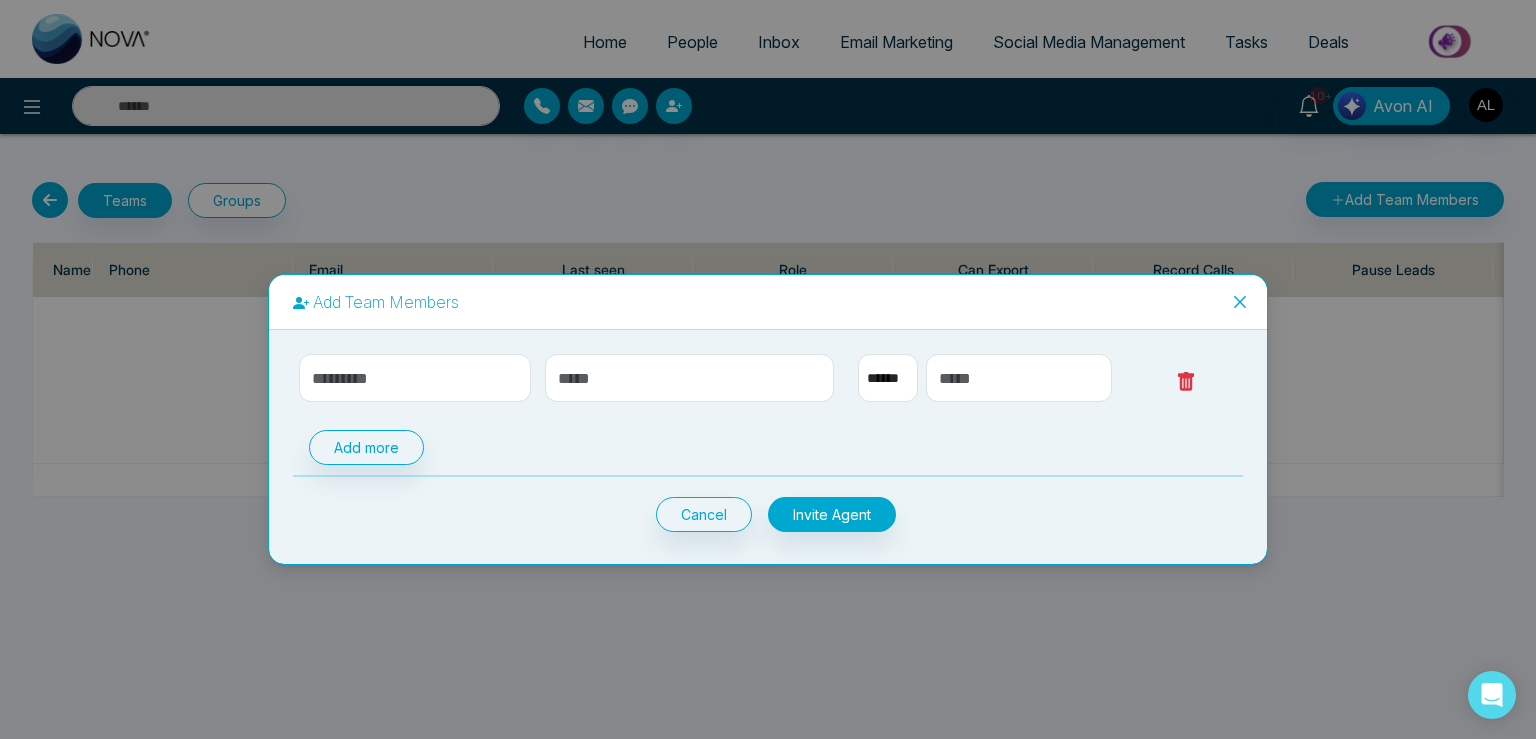 select on "**" 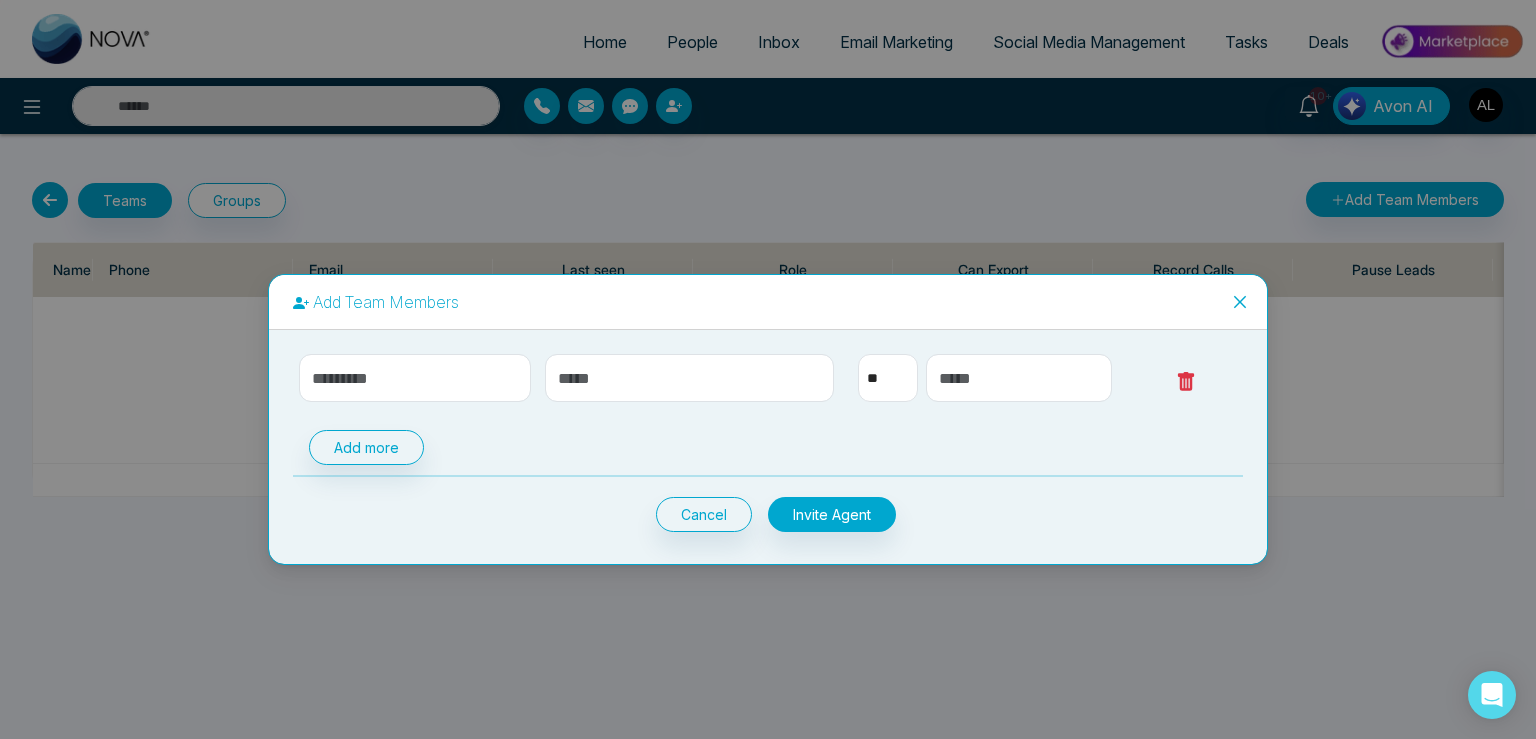 click 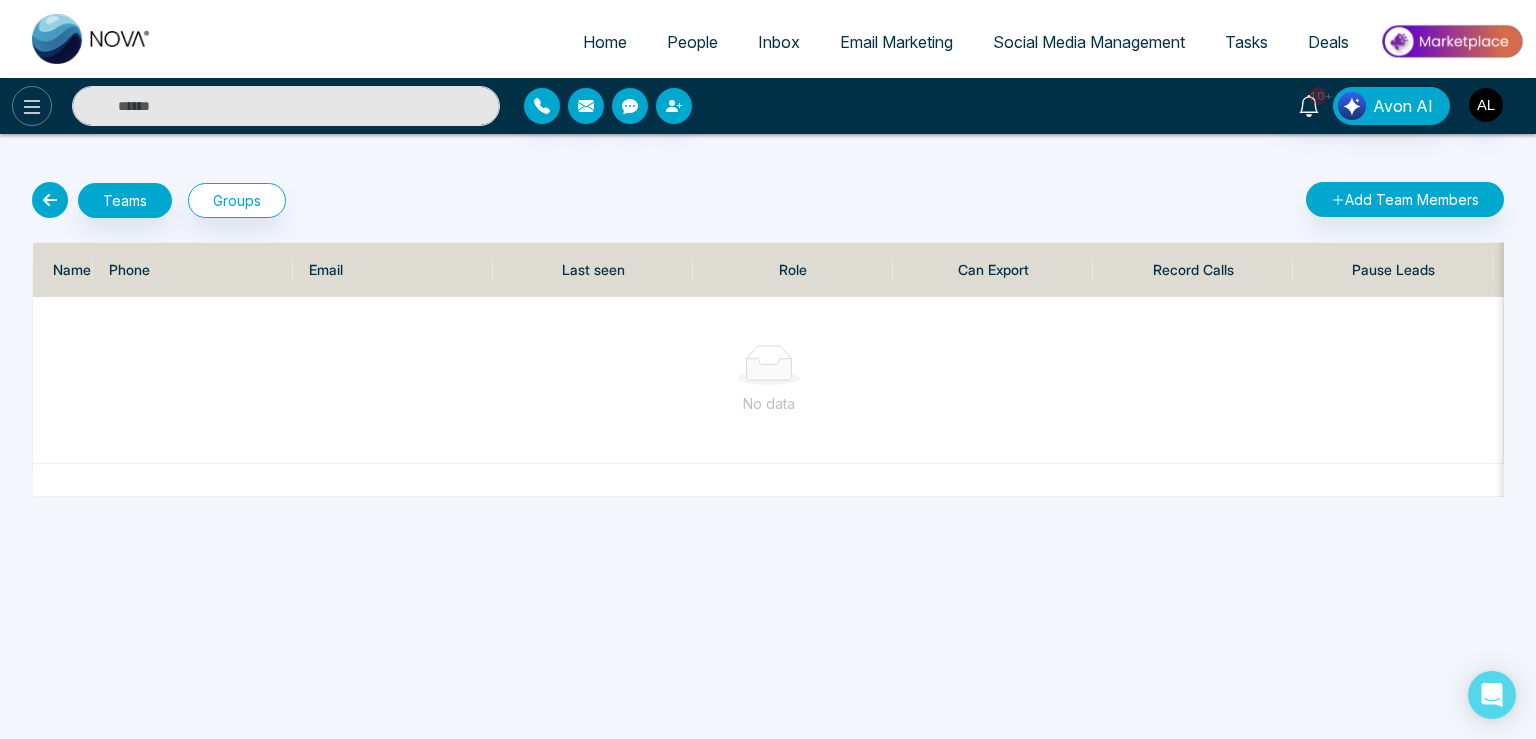 click 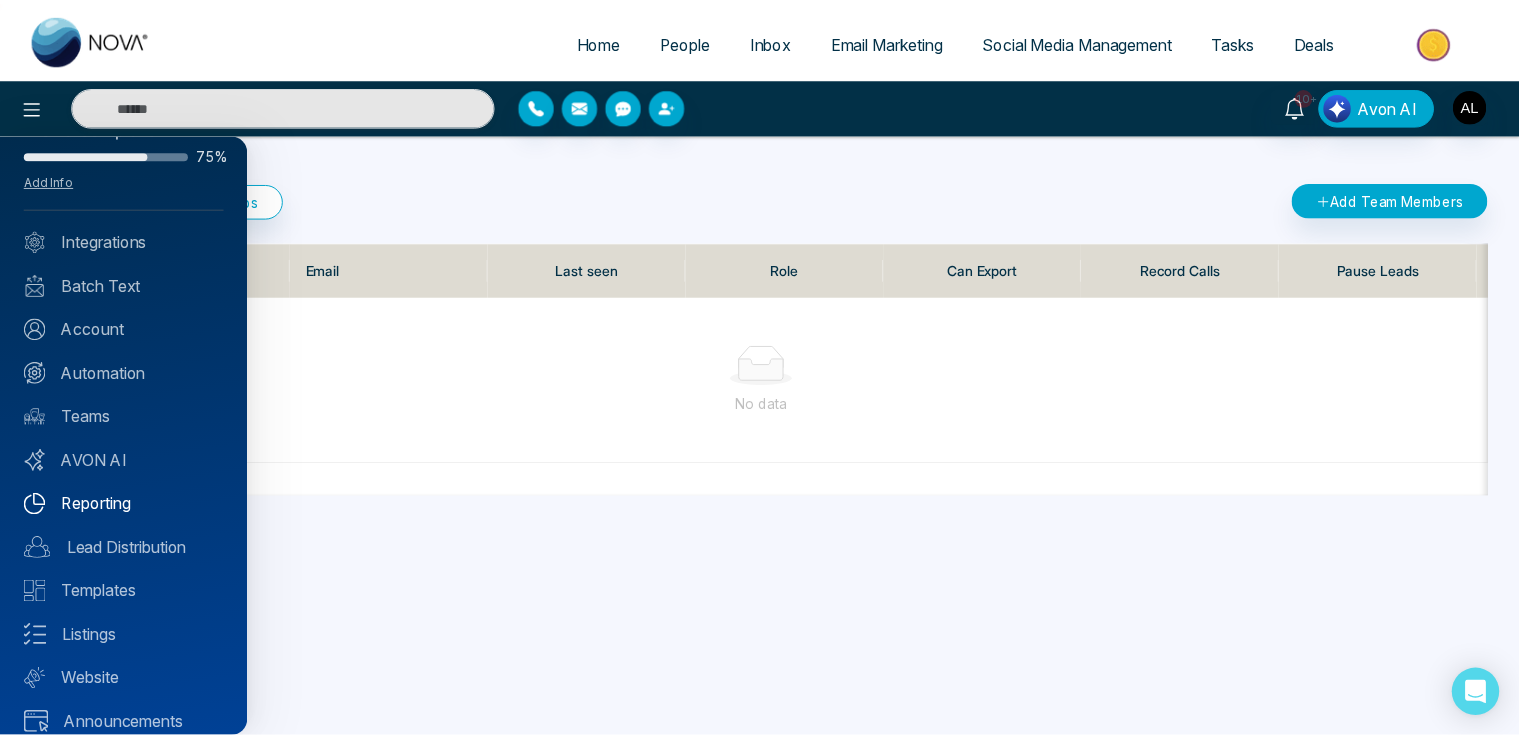 scroll, scrollTop: 70, scrollLeft: 0, axis: vertical 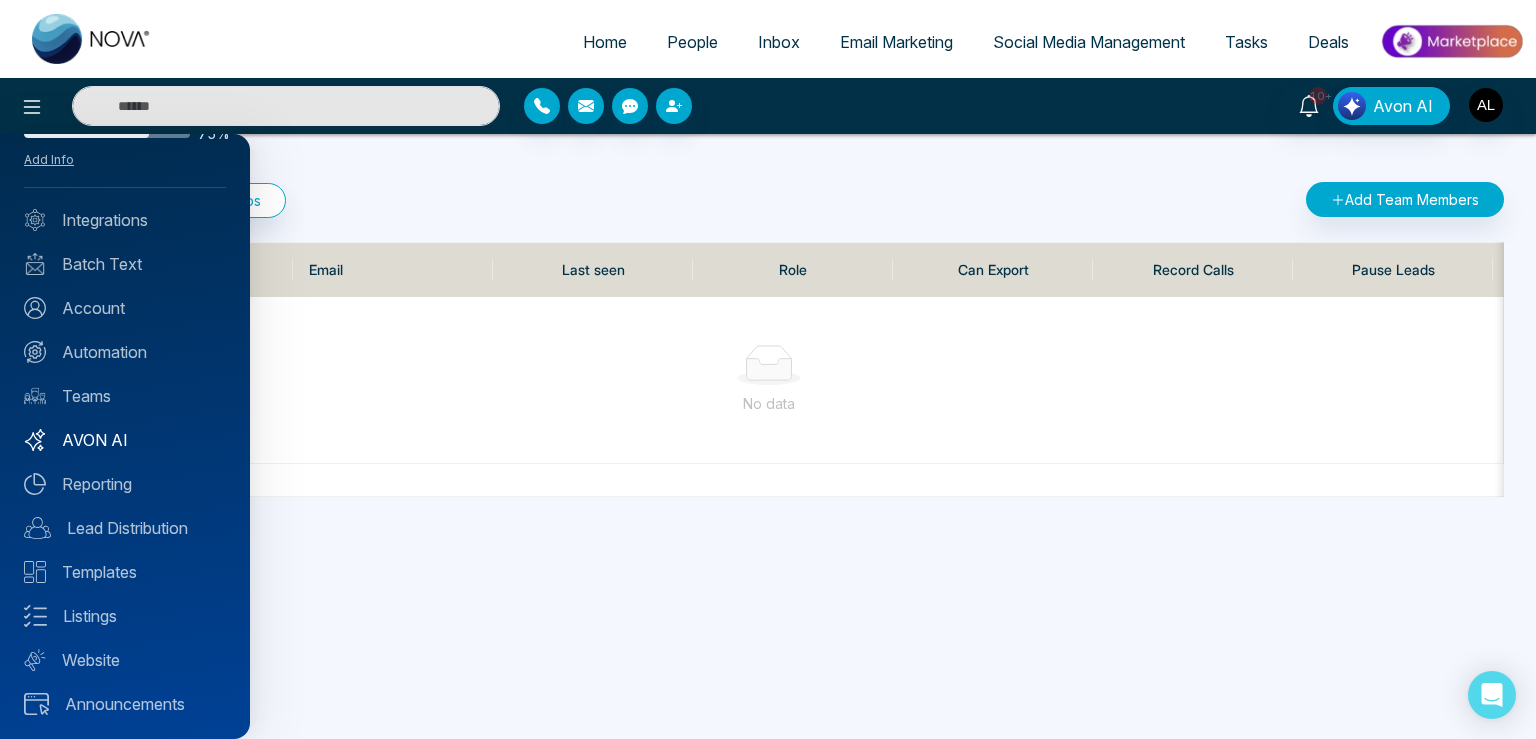 click on "AVON AI" at bounding box center (125, 440) 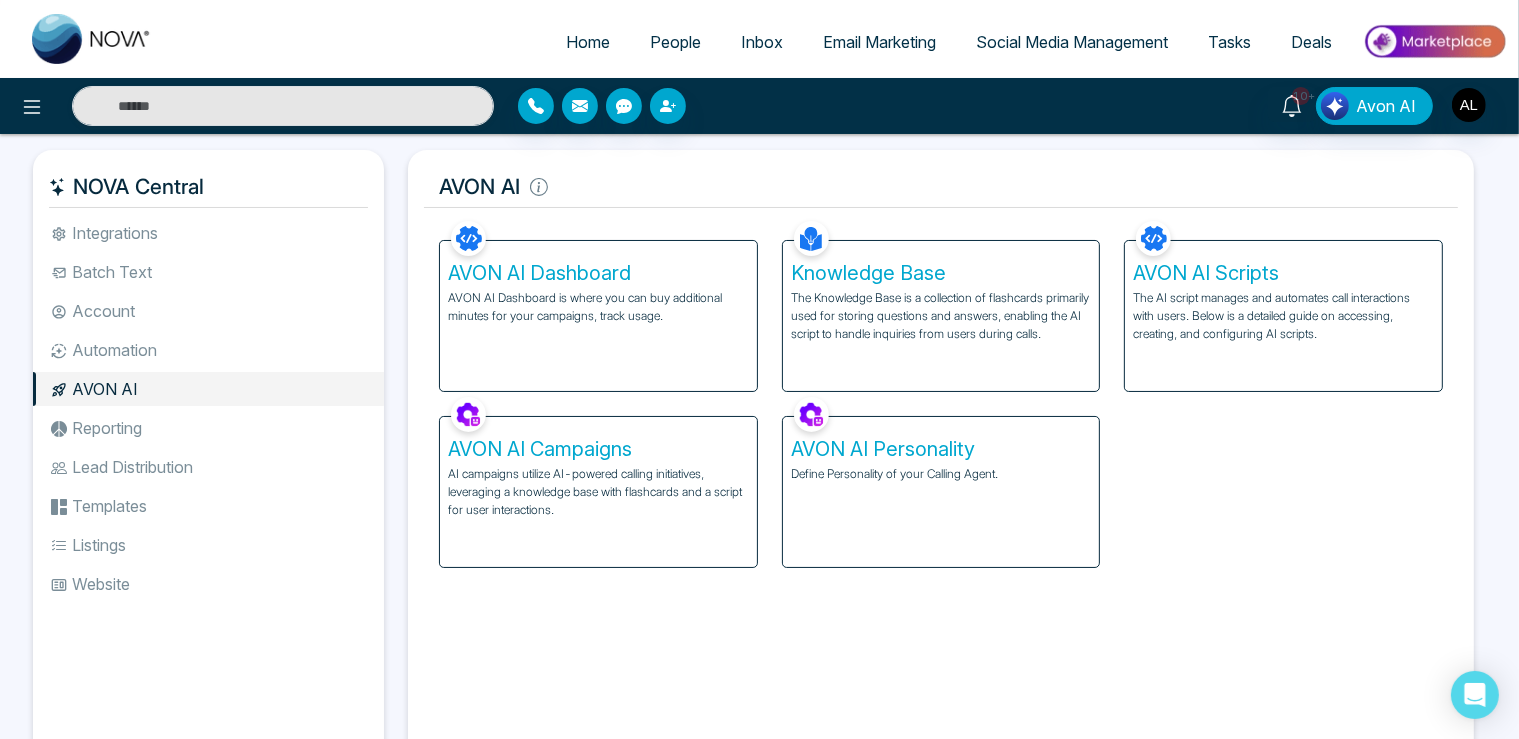 click on "The AI script manages and automates call interactions with users. Below is a detailed guide on accessing, creating, and configuring AI scripts." at bounding box center [1283, 316] 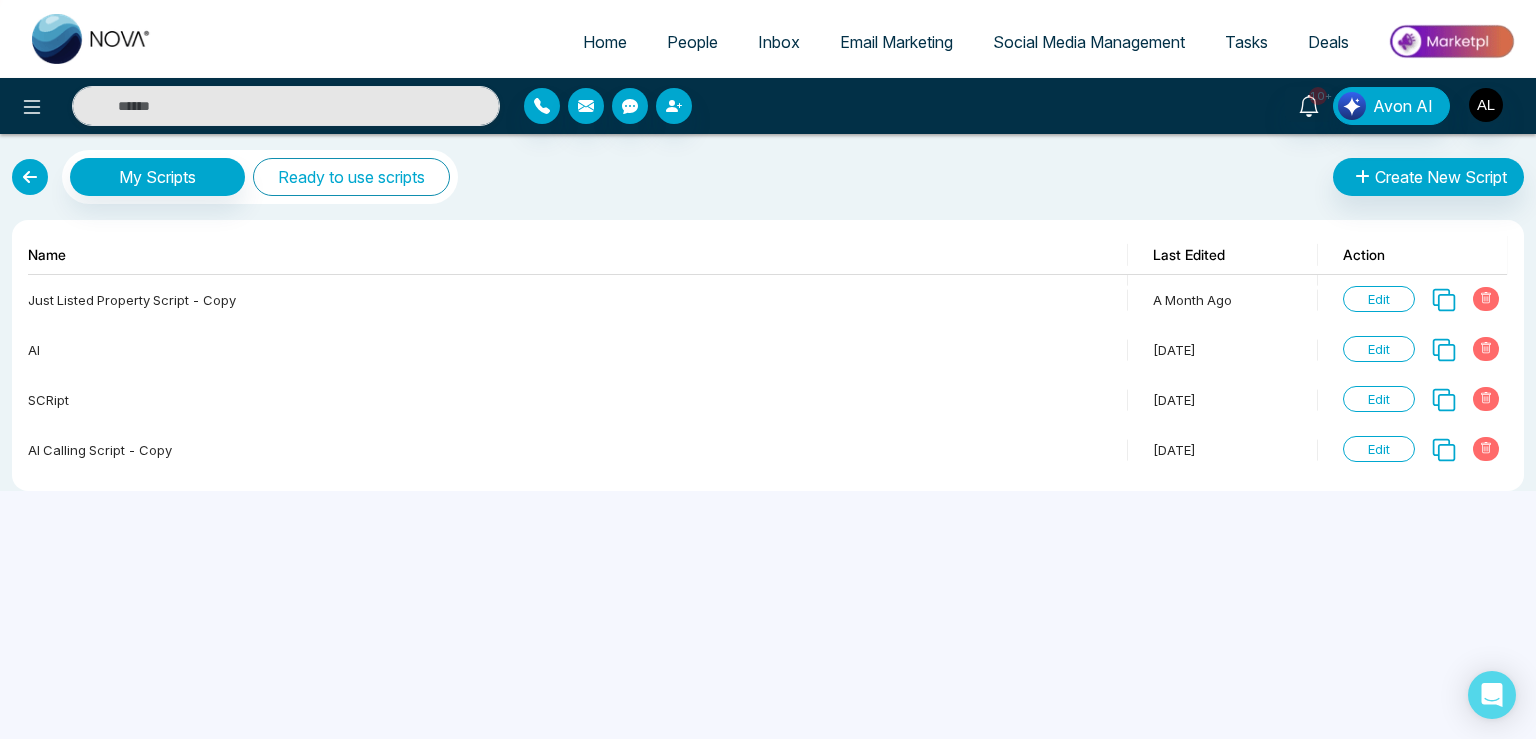 click on "Ready to use scripts" at bounding box center (351, 177) 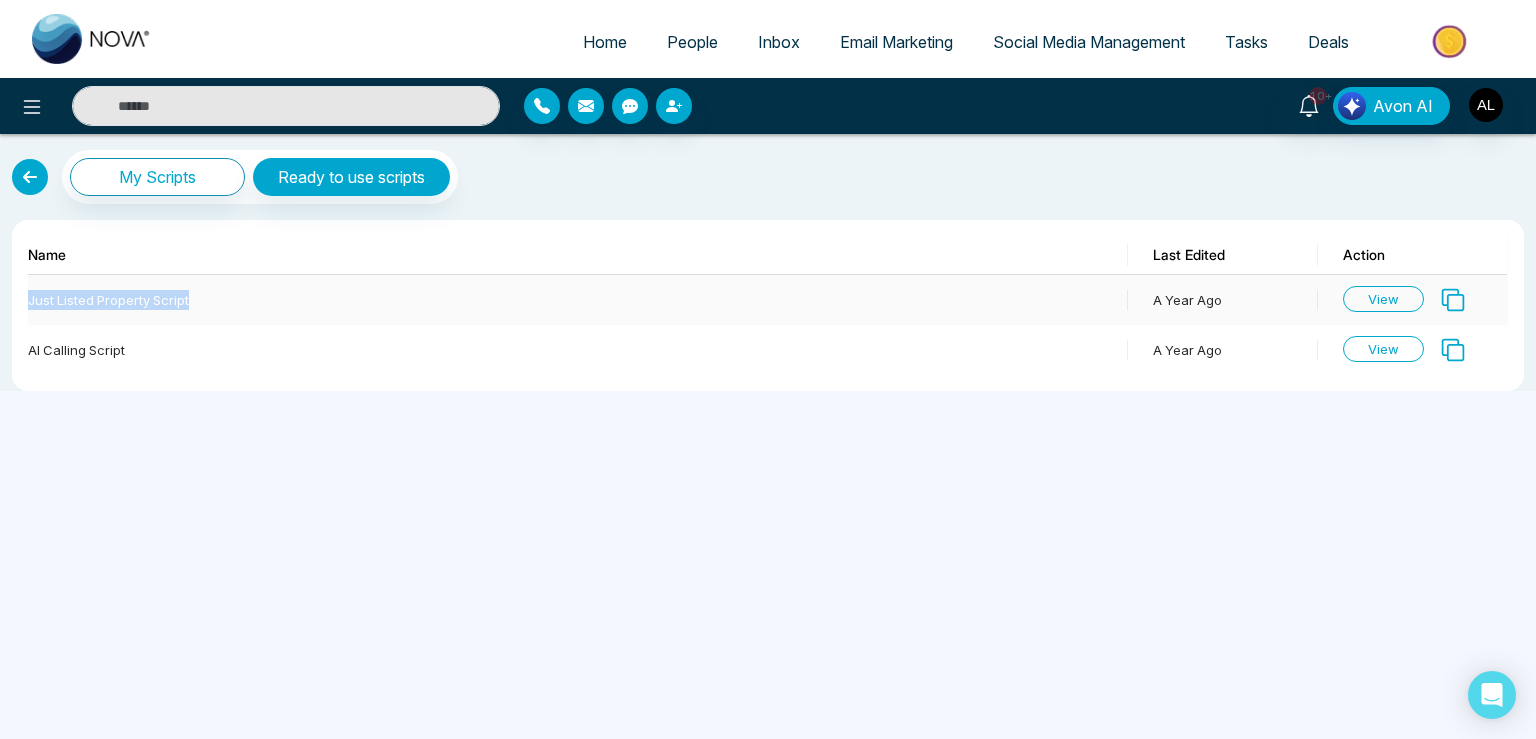 drag, startPoint x: 30, startPoint y: 299, endPoint x: 193, endPoint y: 299, distance: 163 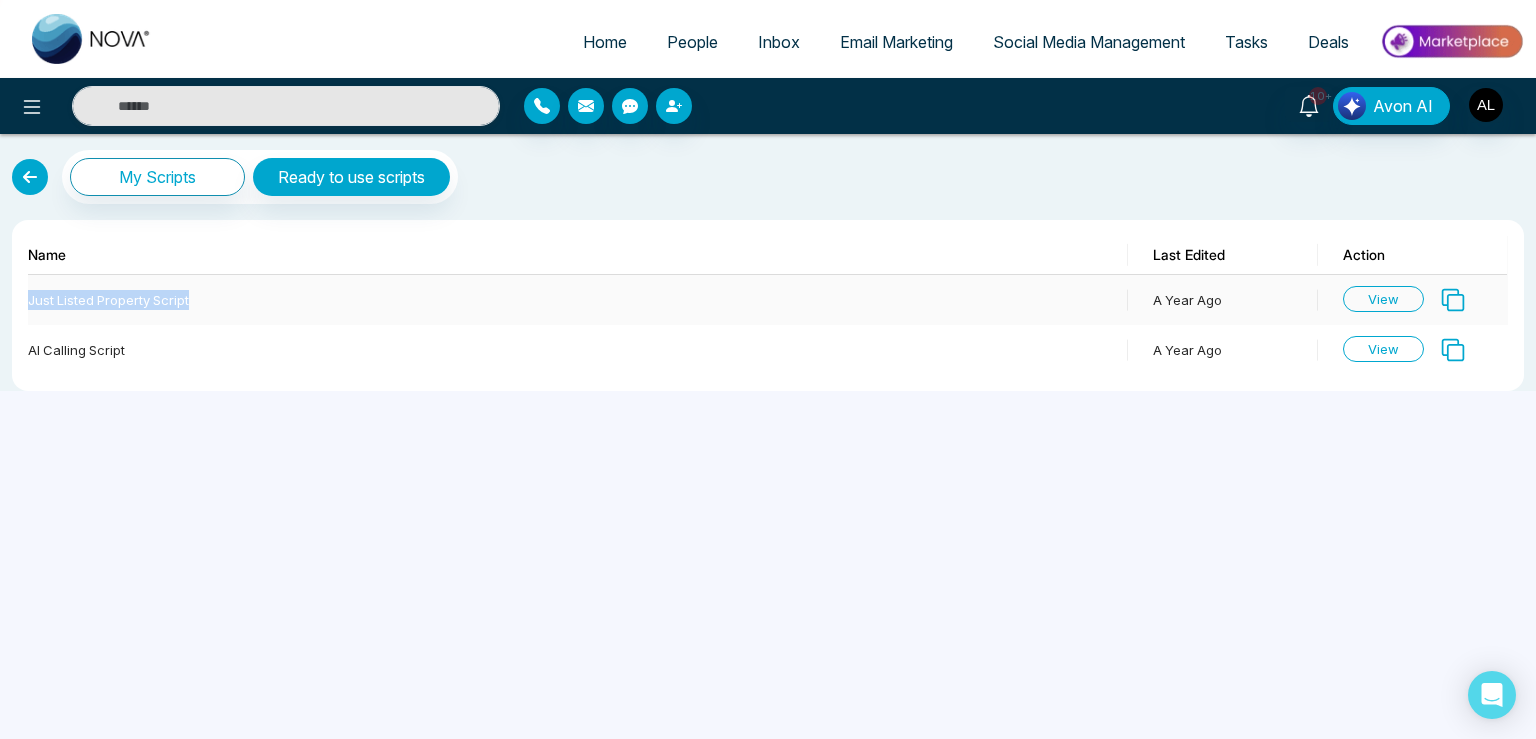 click on "Just Listed Property Script" at bounding box center (572, 300) 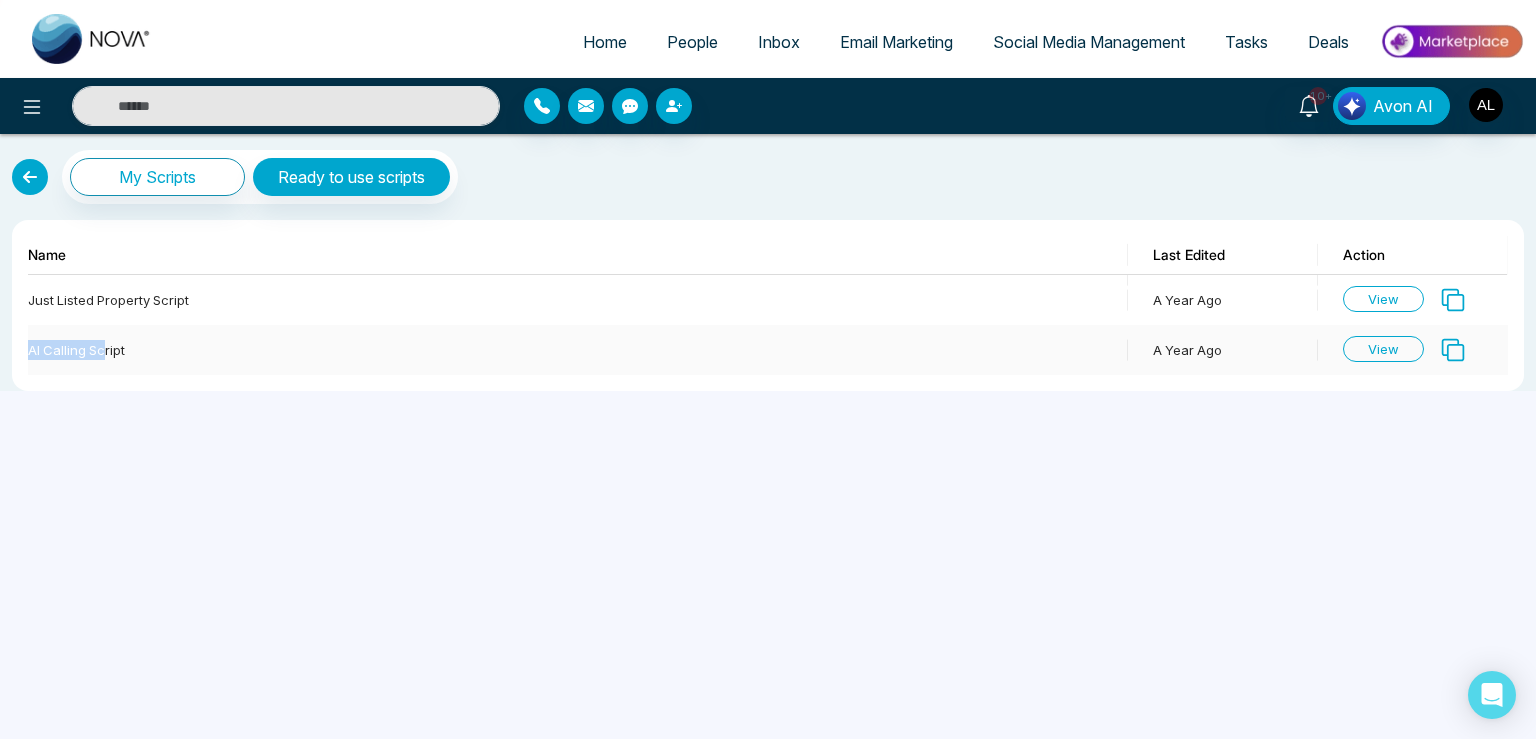 drag, startPoint x: 29, startPoint y: 347, endPoint x: 107, endPoint y: 347, distance: 78 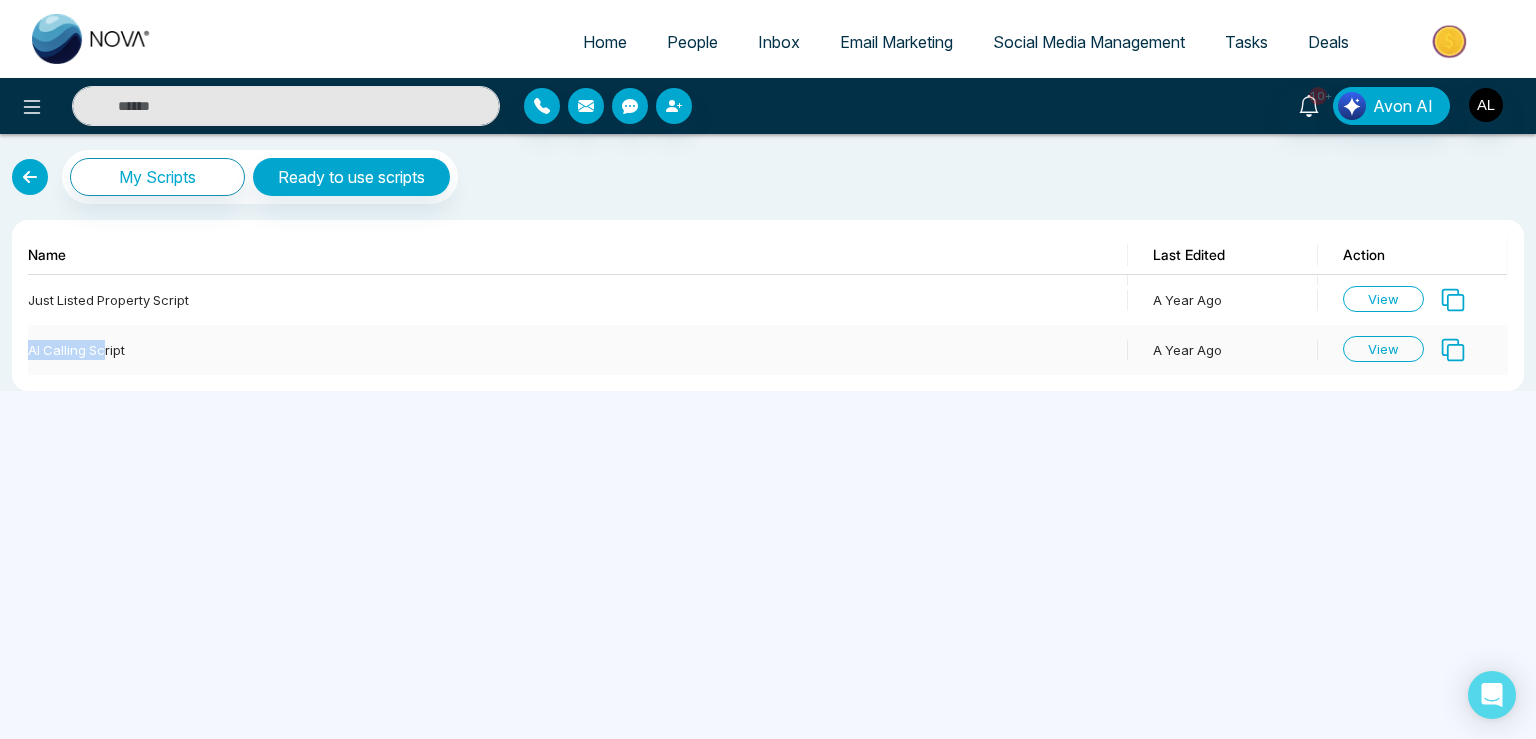 click on "AI Calling Script" at bounding box center (572, 350) 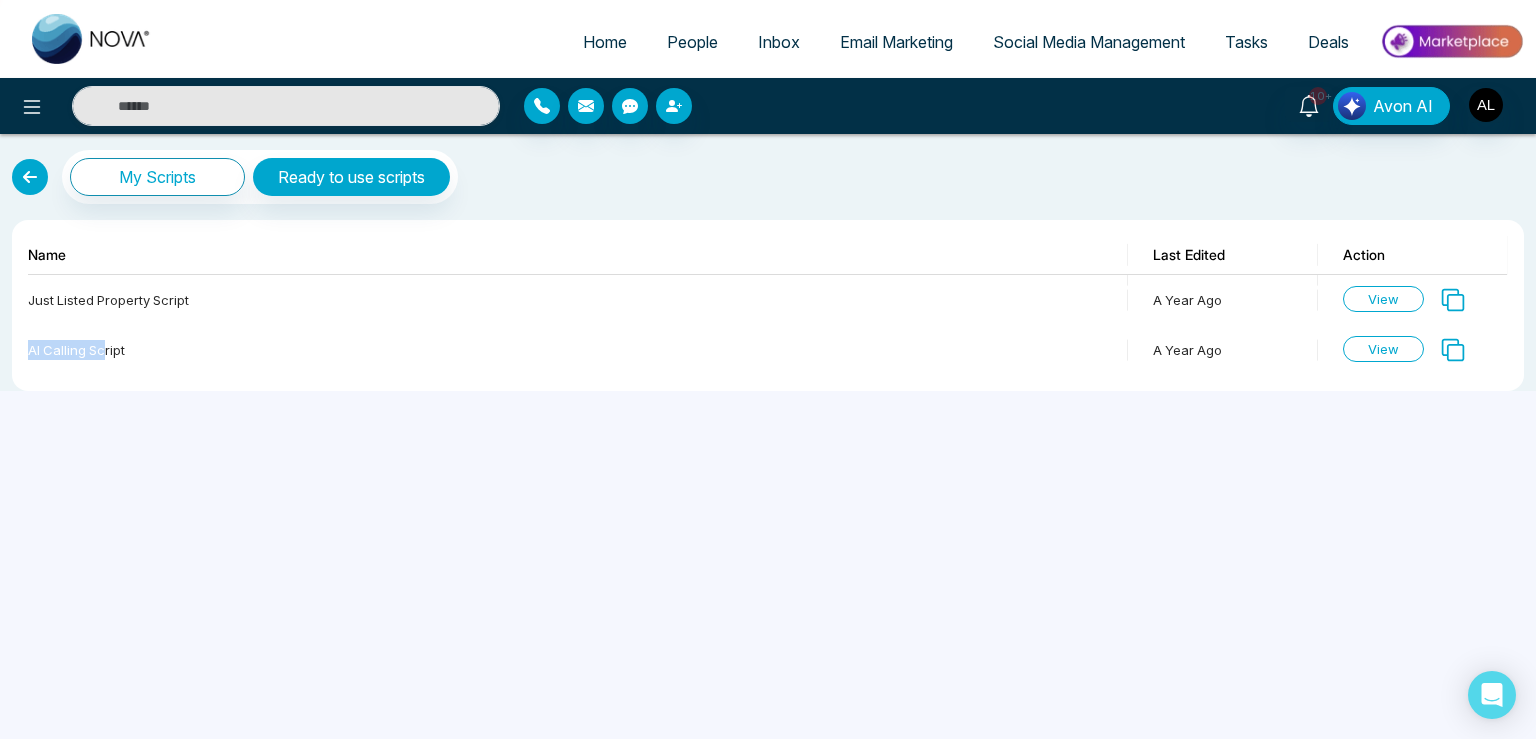 click at bounding box center (30, 177) 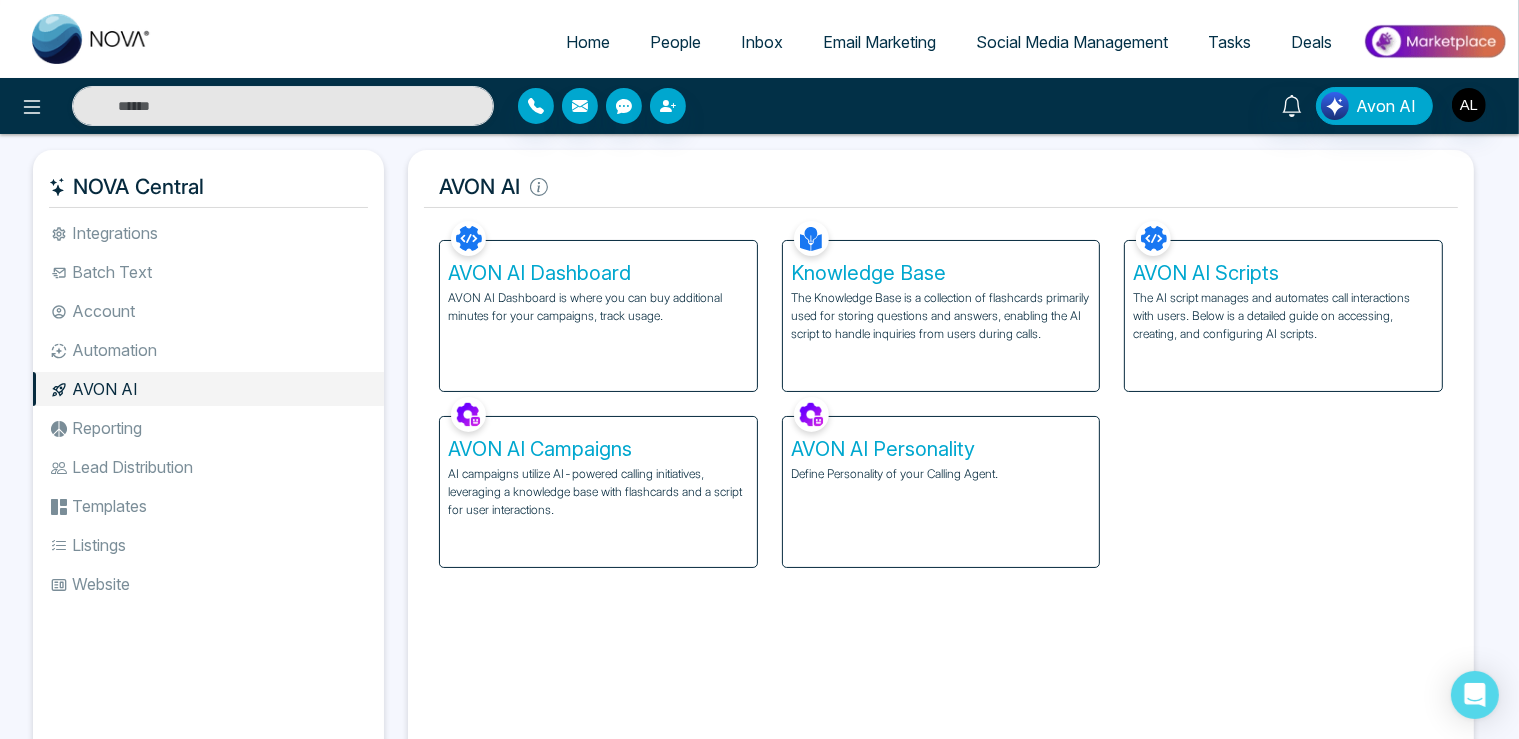 click on "The Knowledge Base is a collection of flashcards primarily used for storing questions and answers, enabling the AI script to handle inquiries from users during calls." at bounding box center [941, 316] 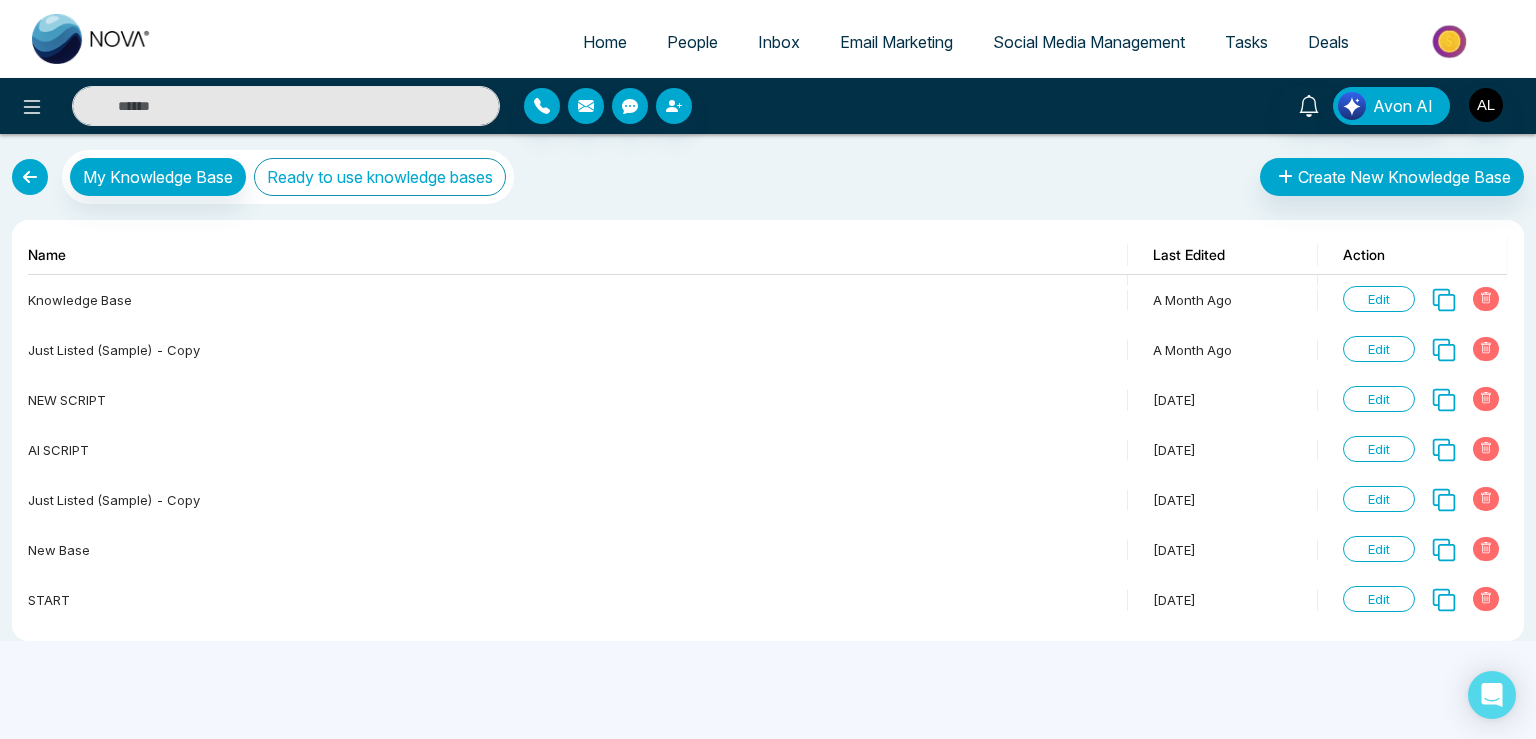 click on "Ready to use knowledge bases" at bounding box center (380, 177) 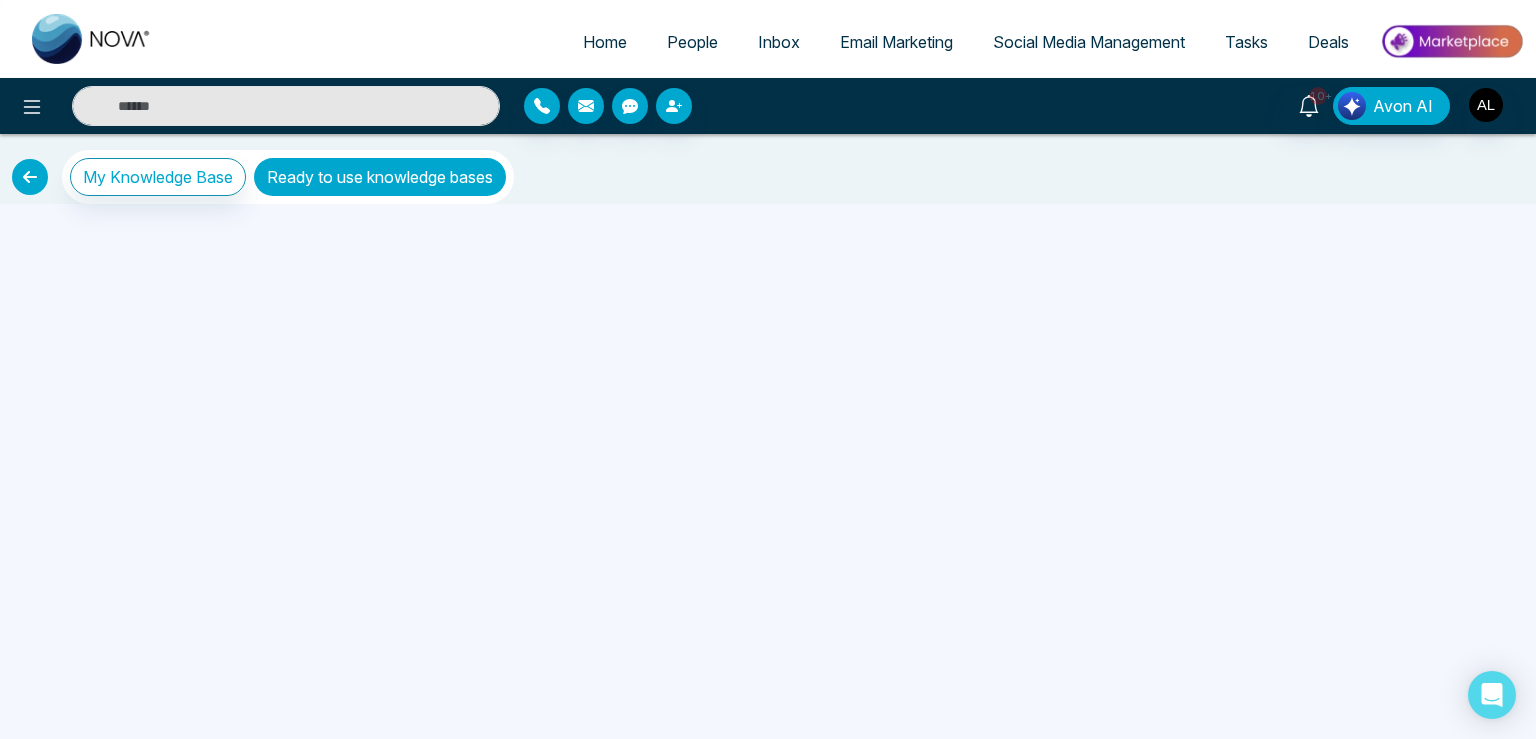 click on "Ready to use knowledge bases" at bounding box center [380, 177] 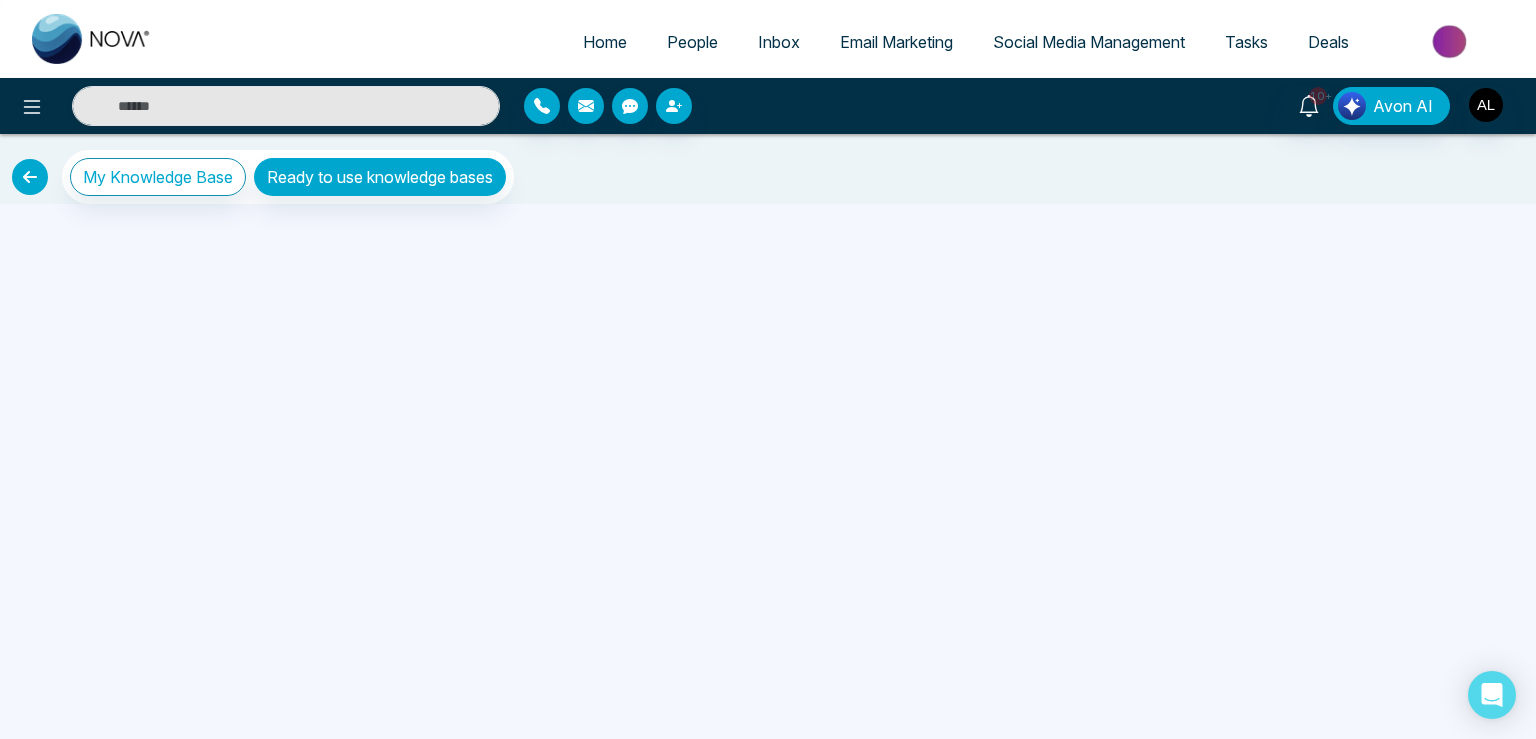 click at bounding box center (30, 177) 